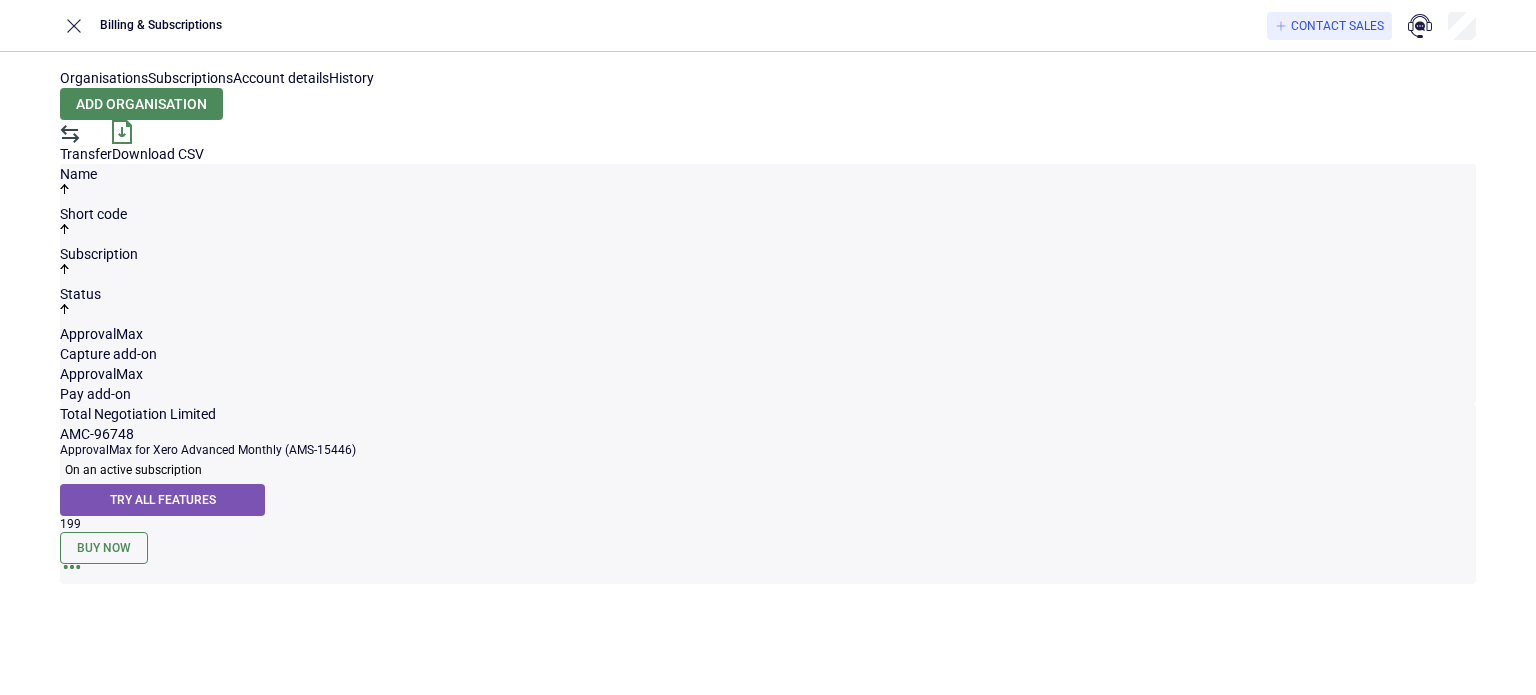 scroll, scrollTop: 0, scrollLeft: 0, axis: both 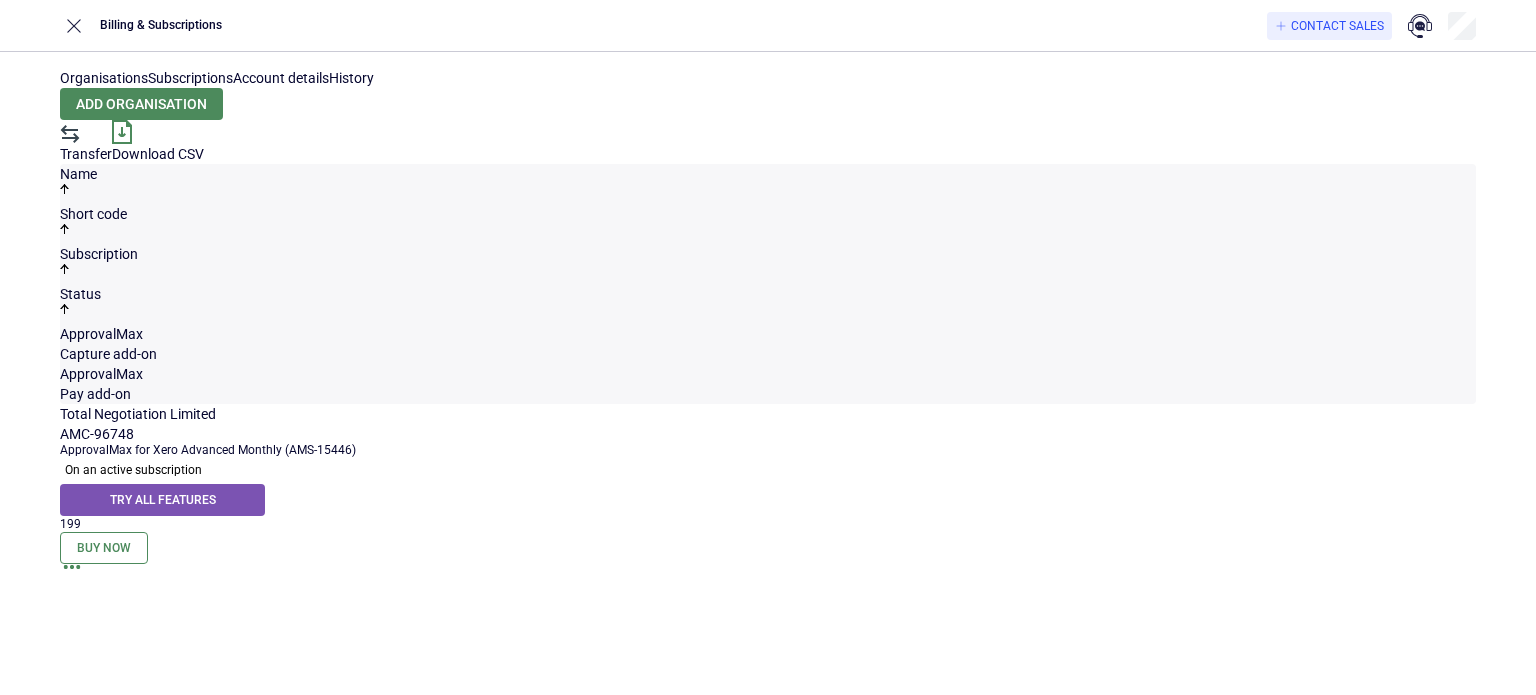 click on "Subscriptions" at bounding box center [190, 78] 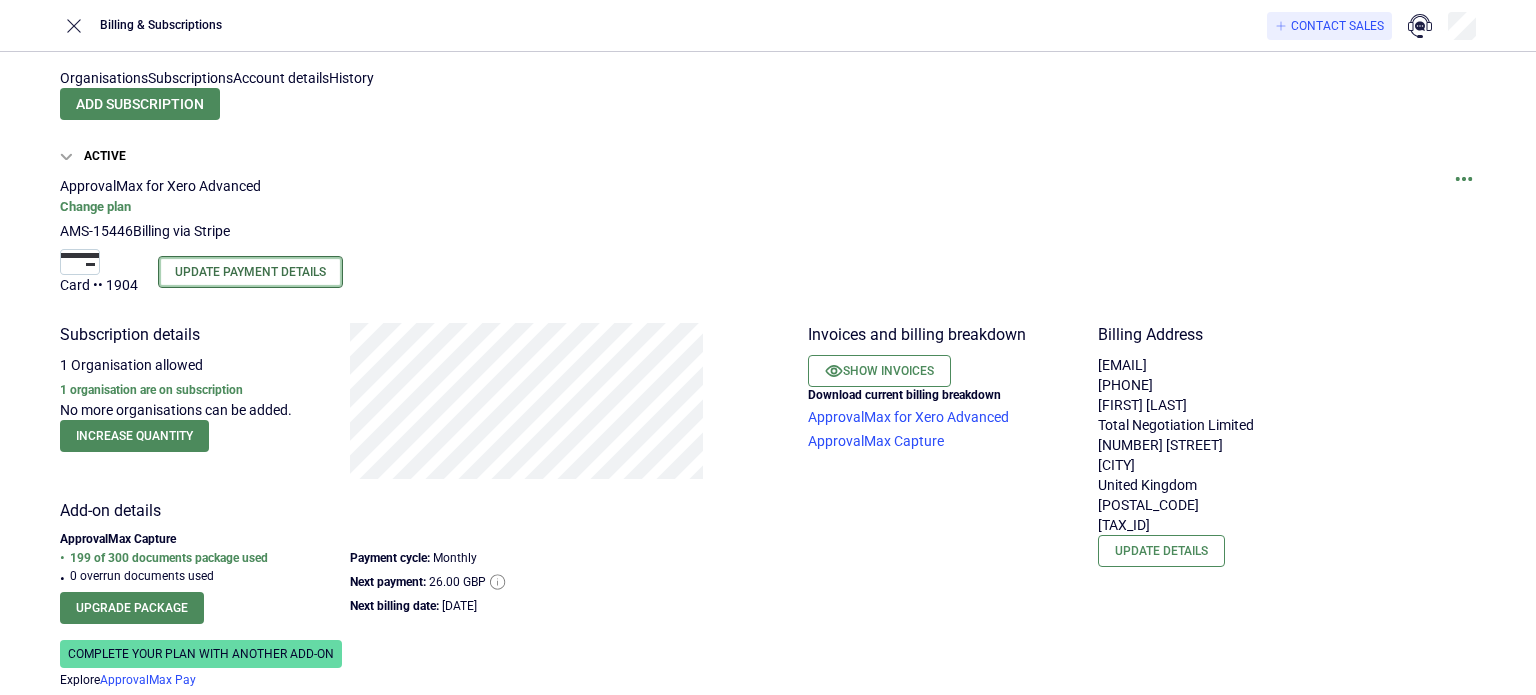 click on "Update Payment Details" at bounding box center [250, 272] 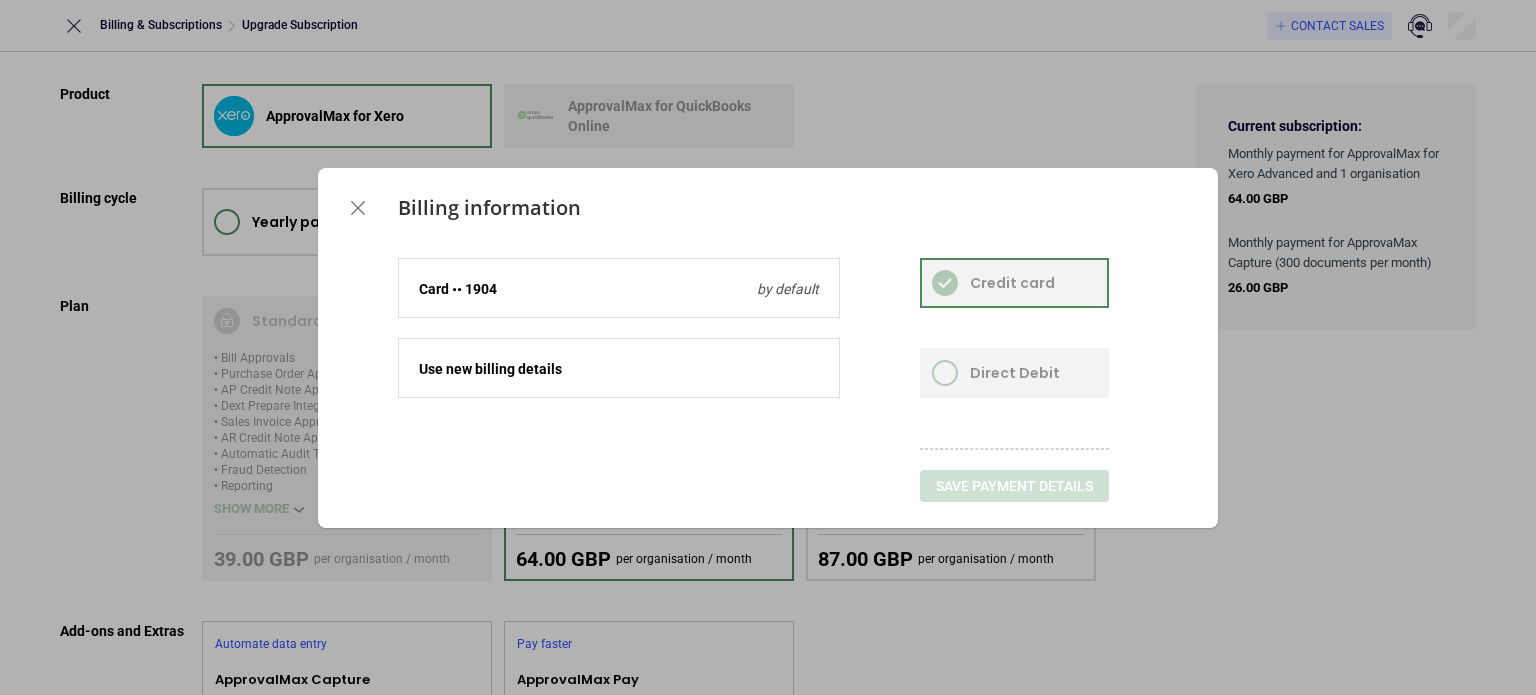 click on "Use new billing details" at bounding box center (619, 369) 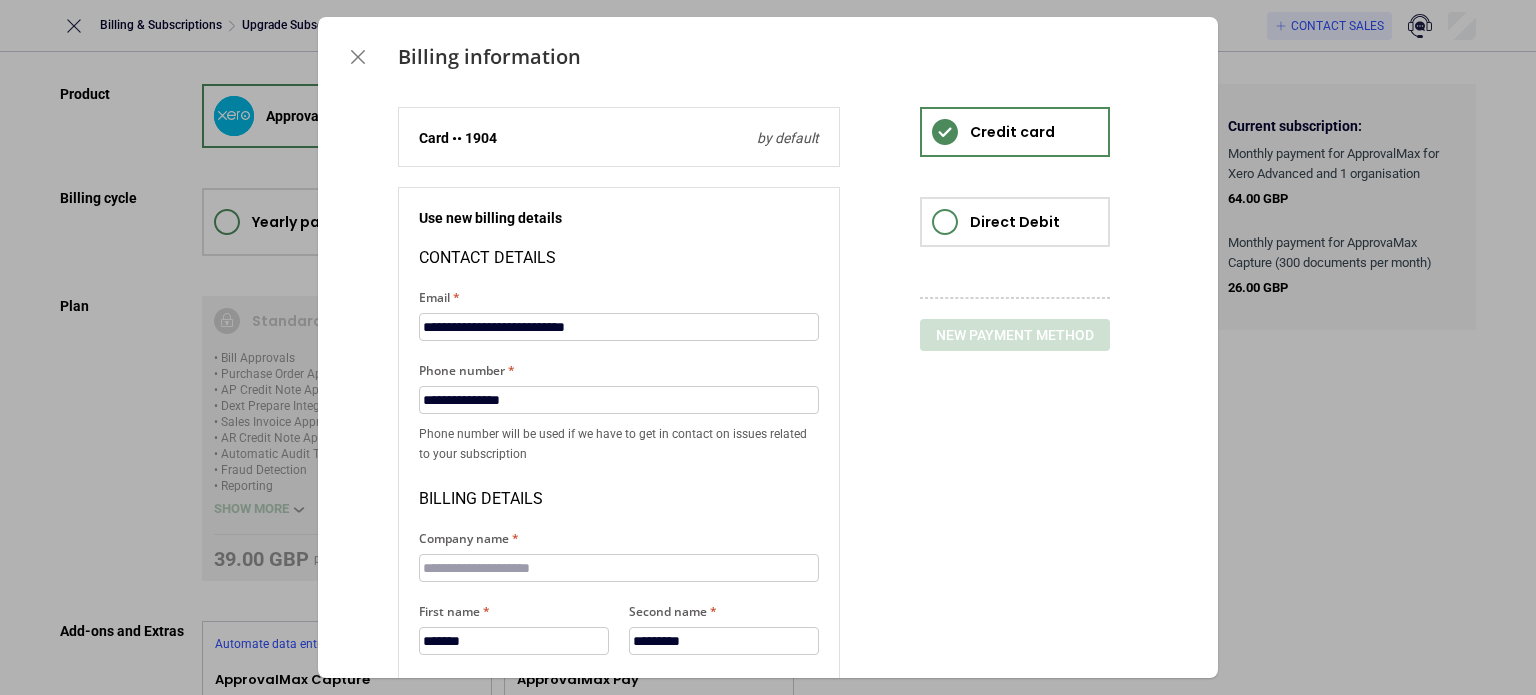 scroll, scrollTop: 100, scrollLeft: 0, axis: vertical 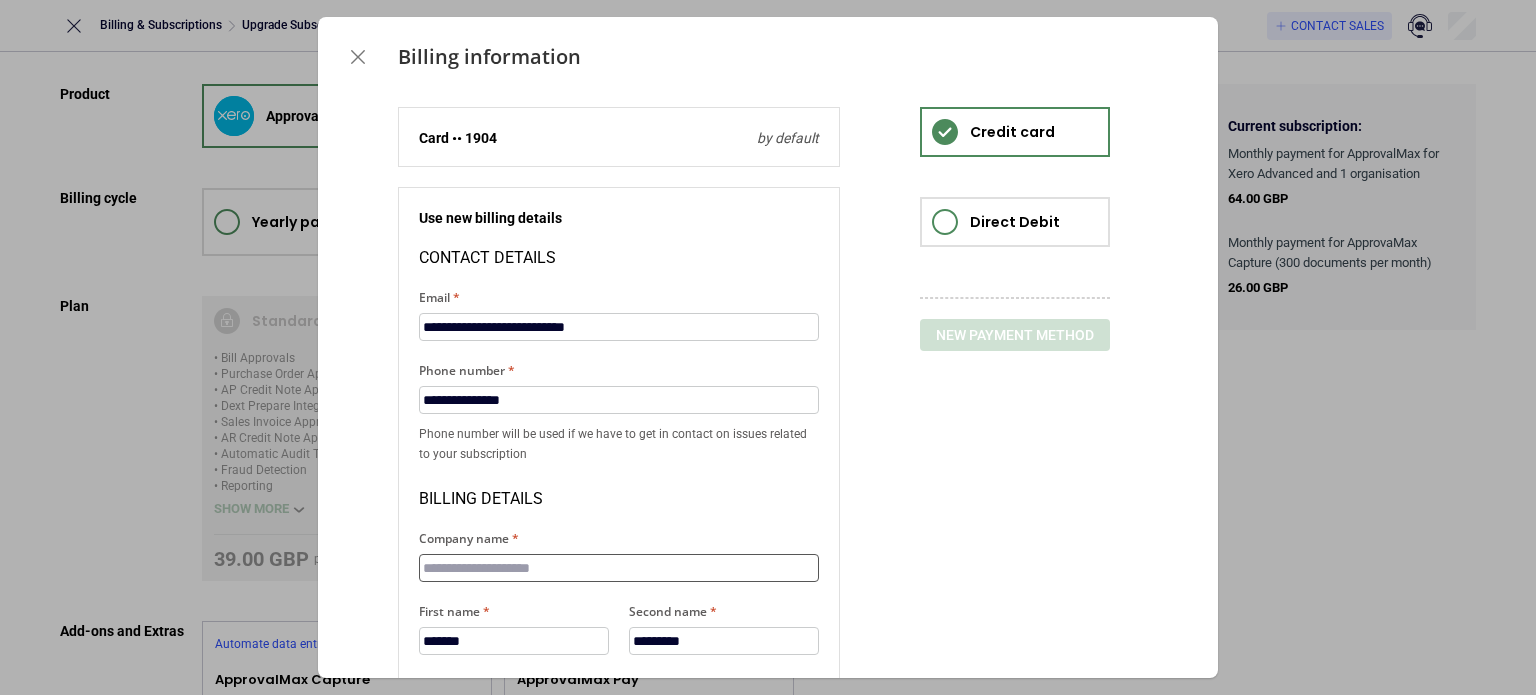 click on "Company name" at bounding box center (619, 568) 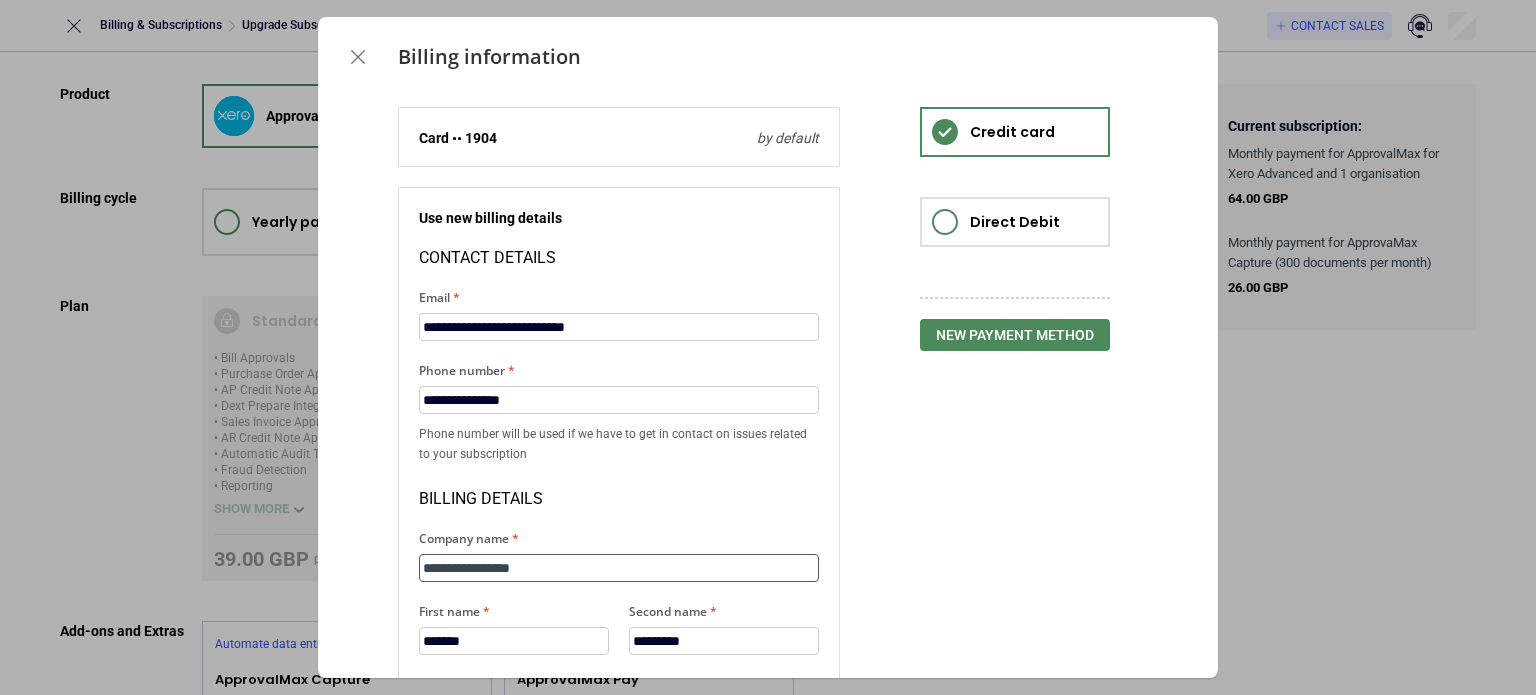 type on "**********" 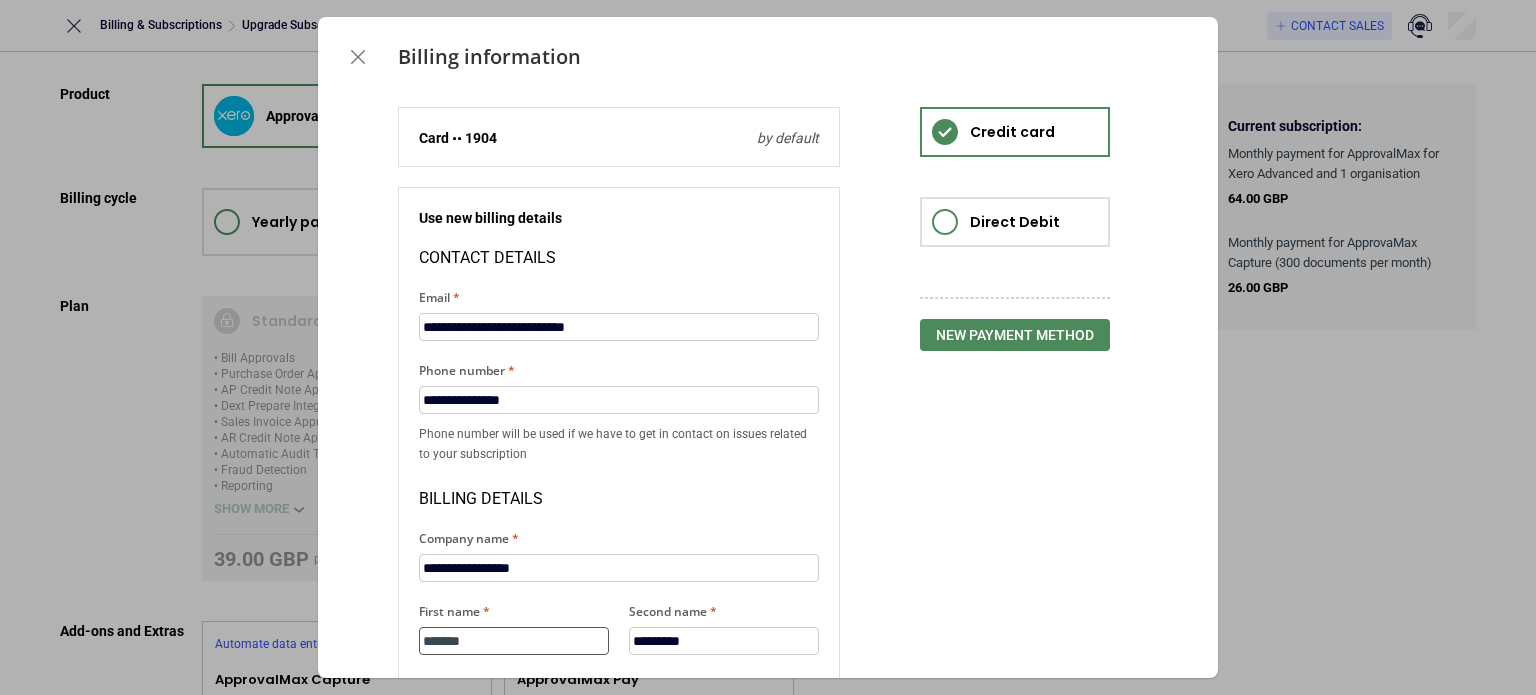 click on "*******" at bounding box center (514, 641) 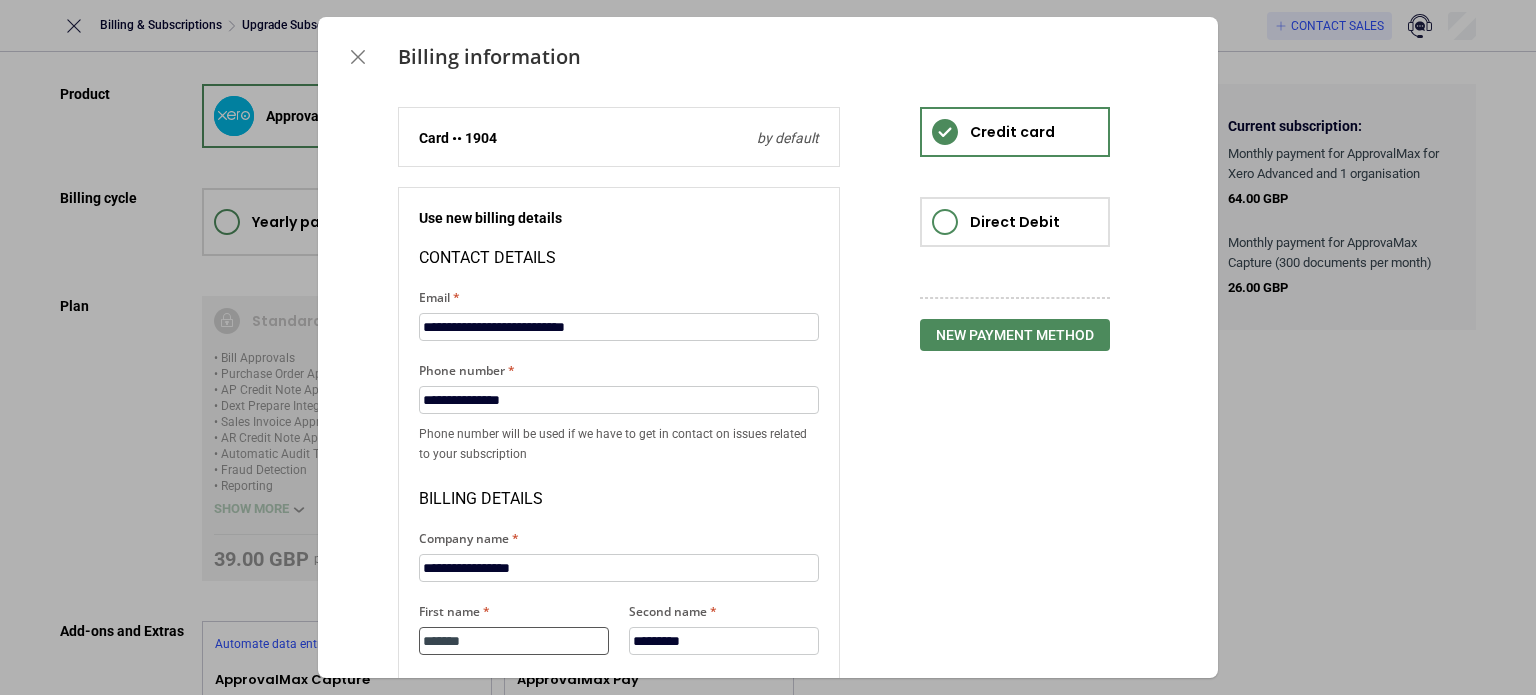 scroll, scrollTop: 300, scrollLeft: 0, axis: vertical 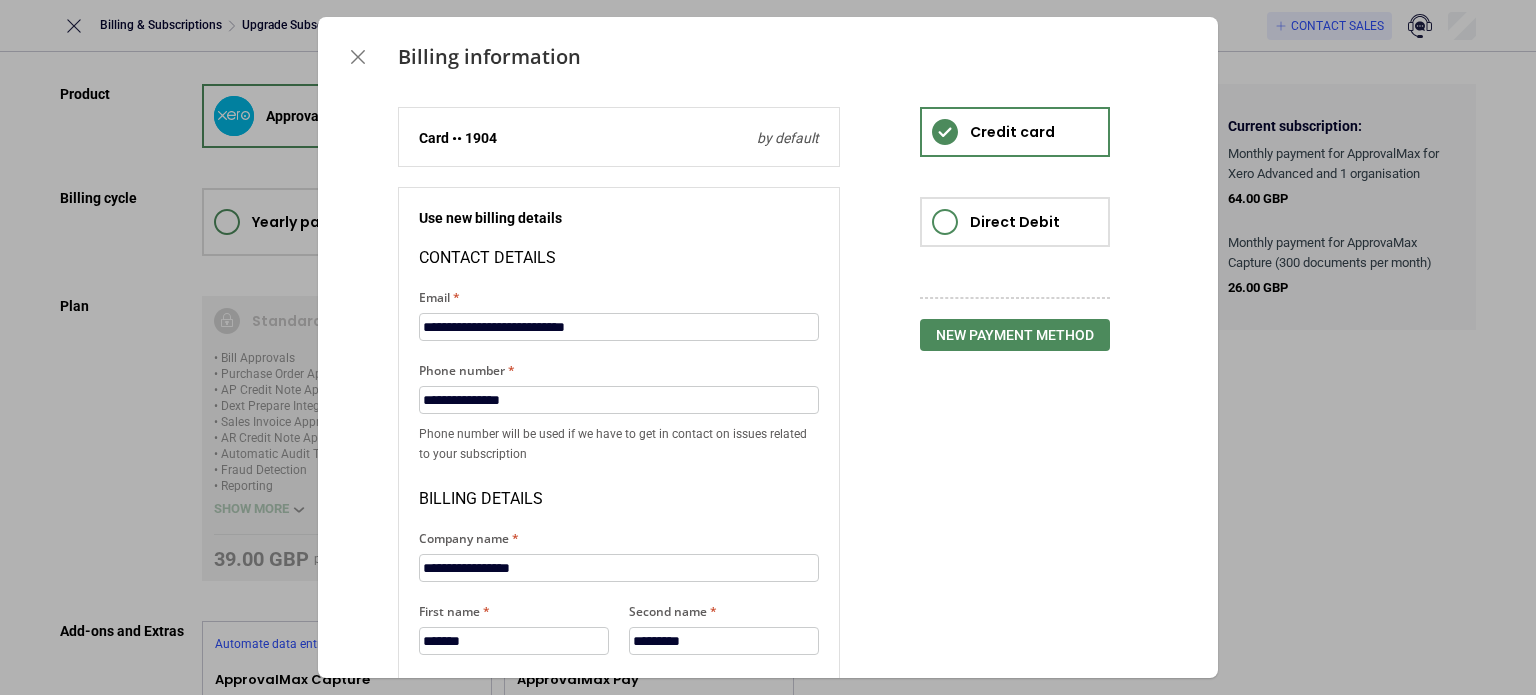 drag, startPoint x: 573, startPoint y: 417, endPoint x: 416, endPoint y: 411, distance: 157.11461 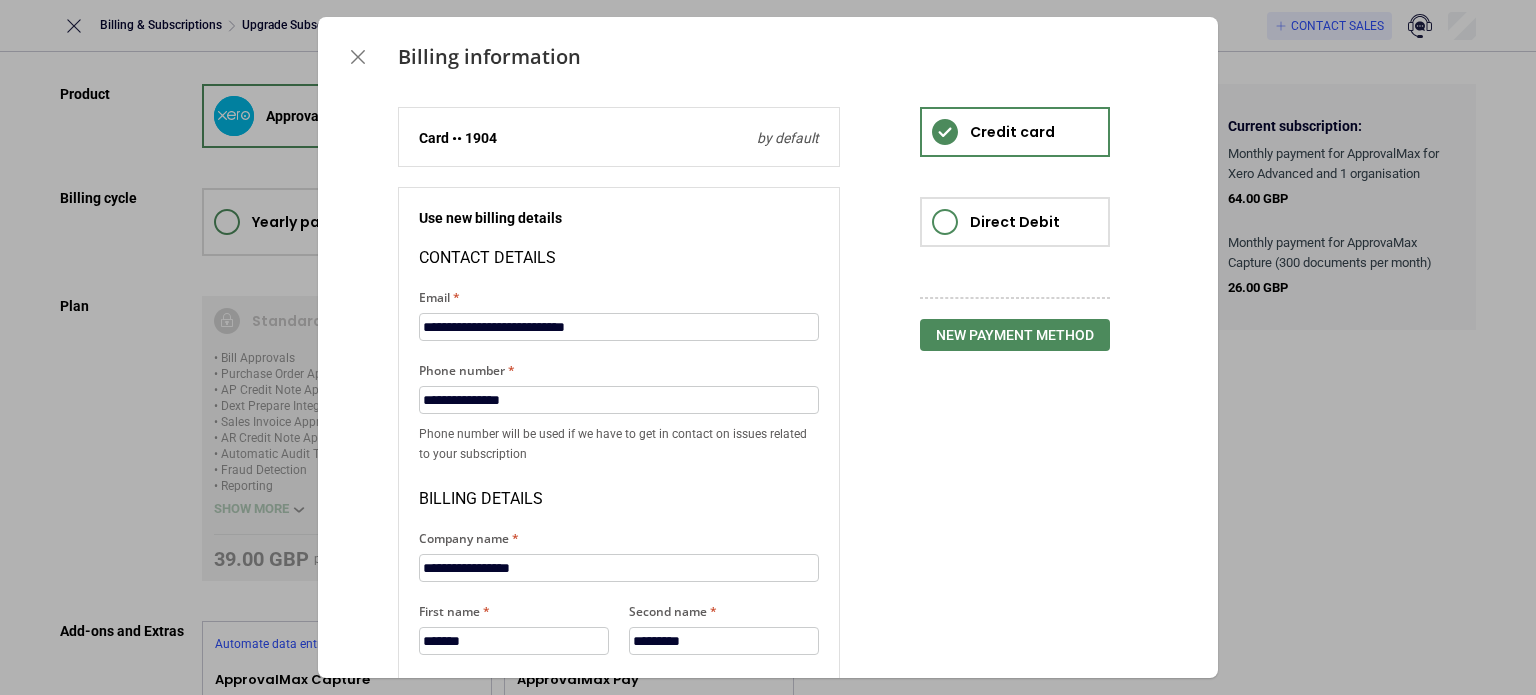 drag, startPoint x: 655, startPoint y: 414, endPoint x: 512, endPoint y: 410, distance: 143.05594 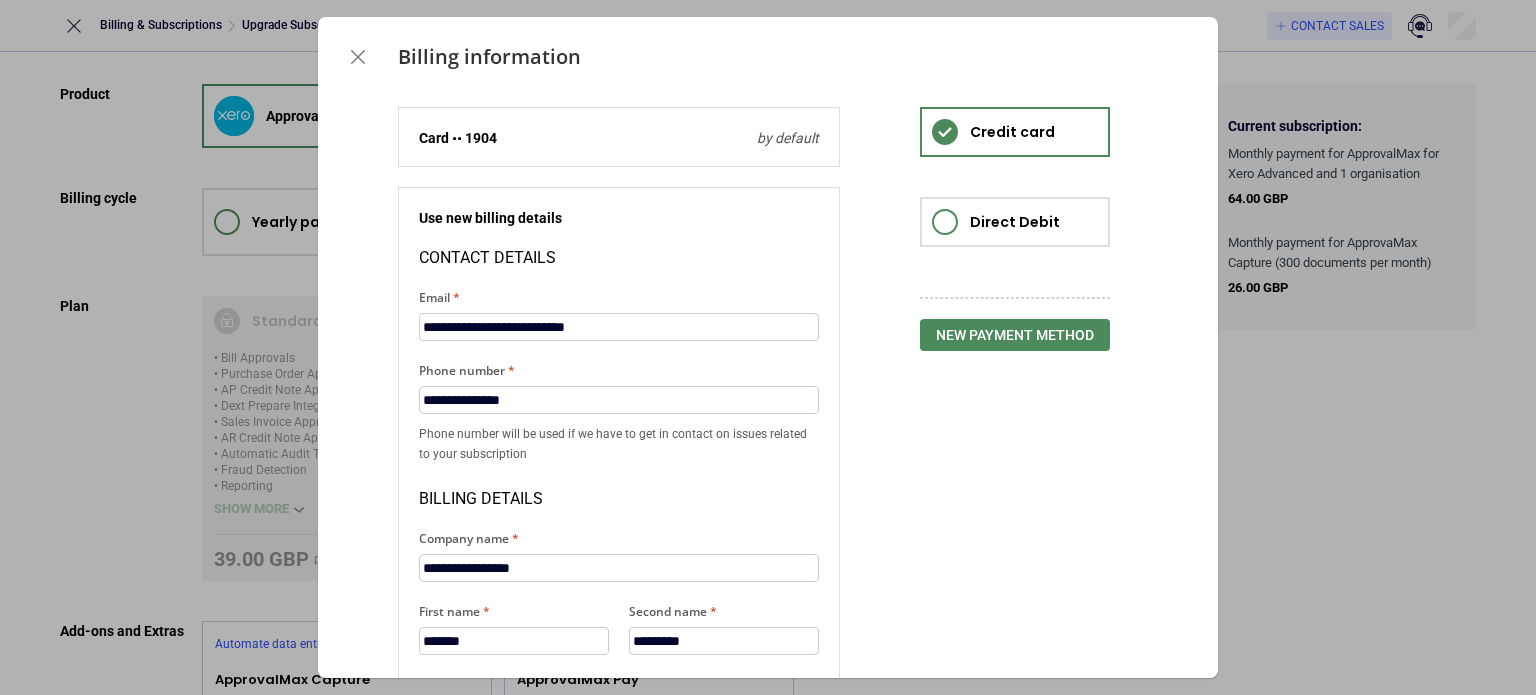 click on "**********" at bounding box center (619, 726) 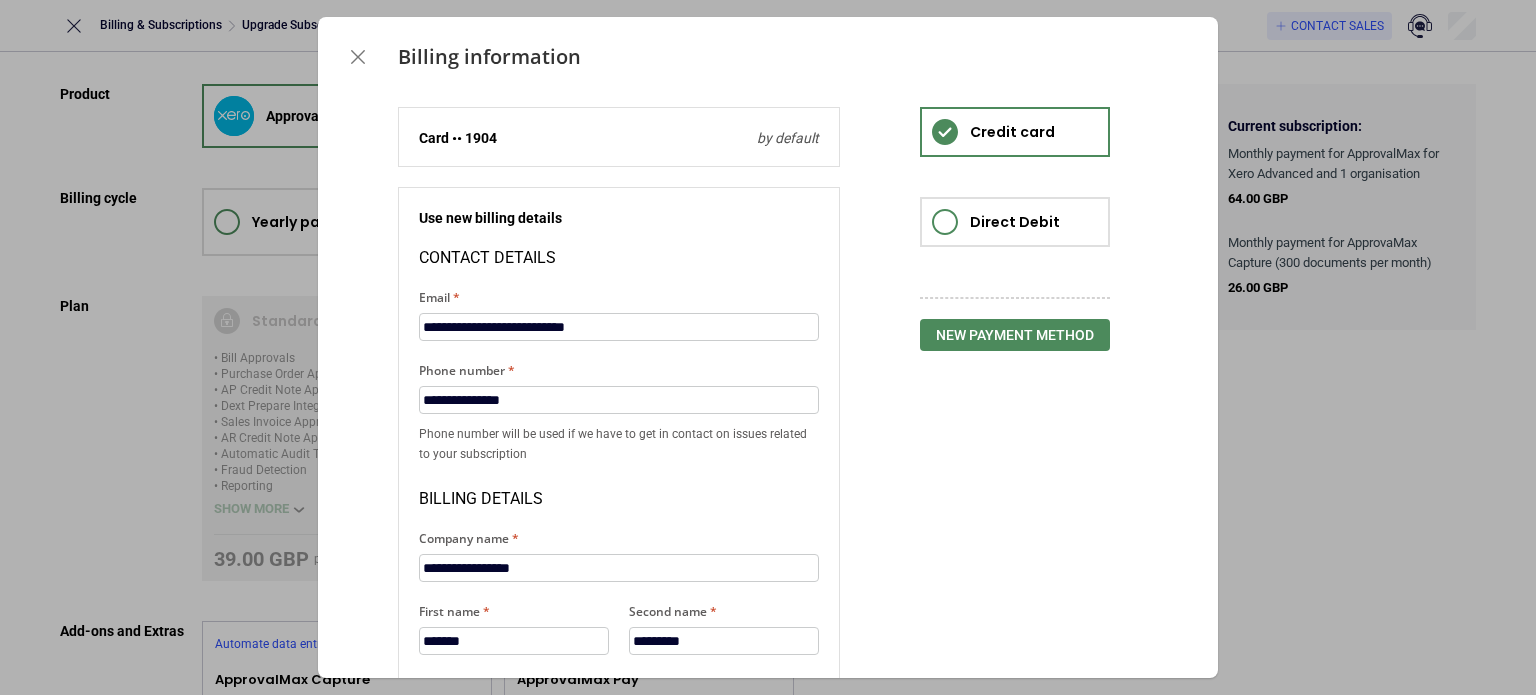 scroll, scrollTop: 98, scrollLeft: 0, axis: vertical 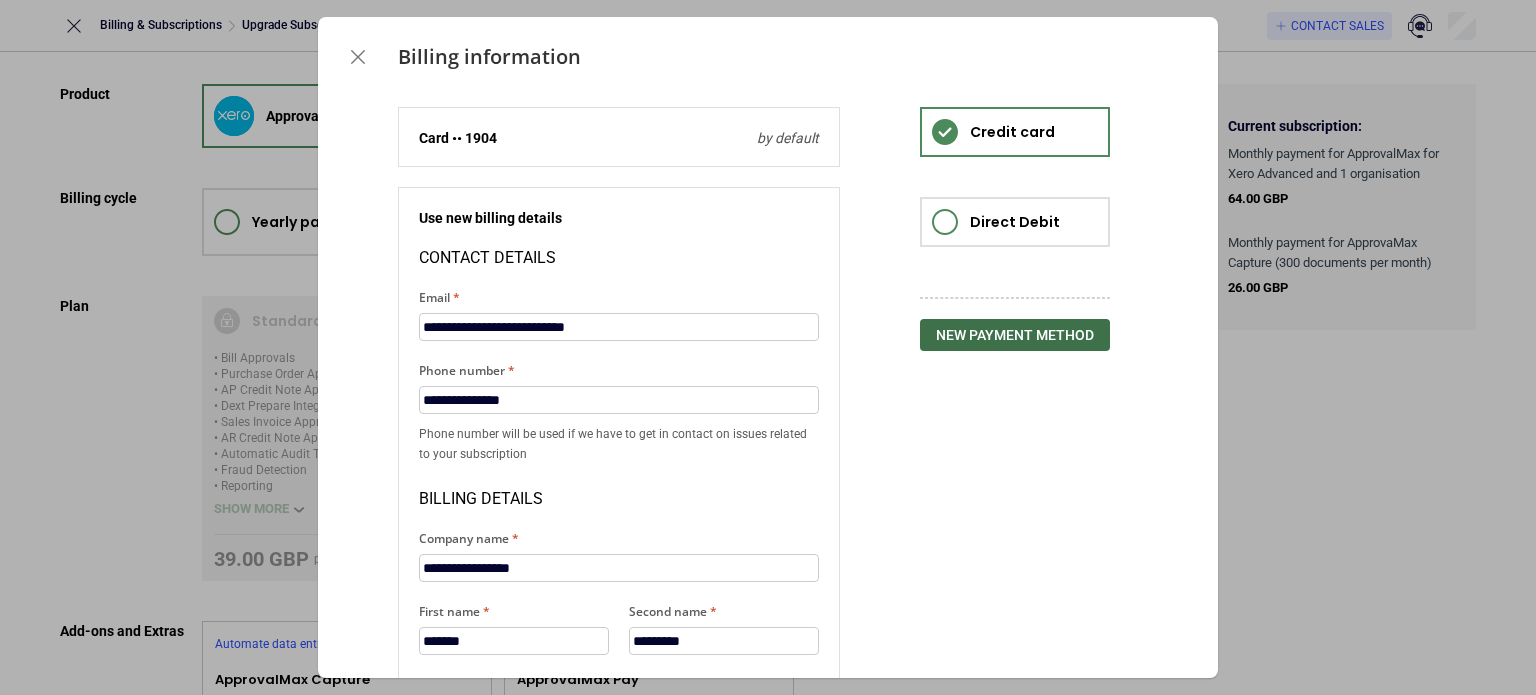 type on "*******" 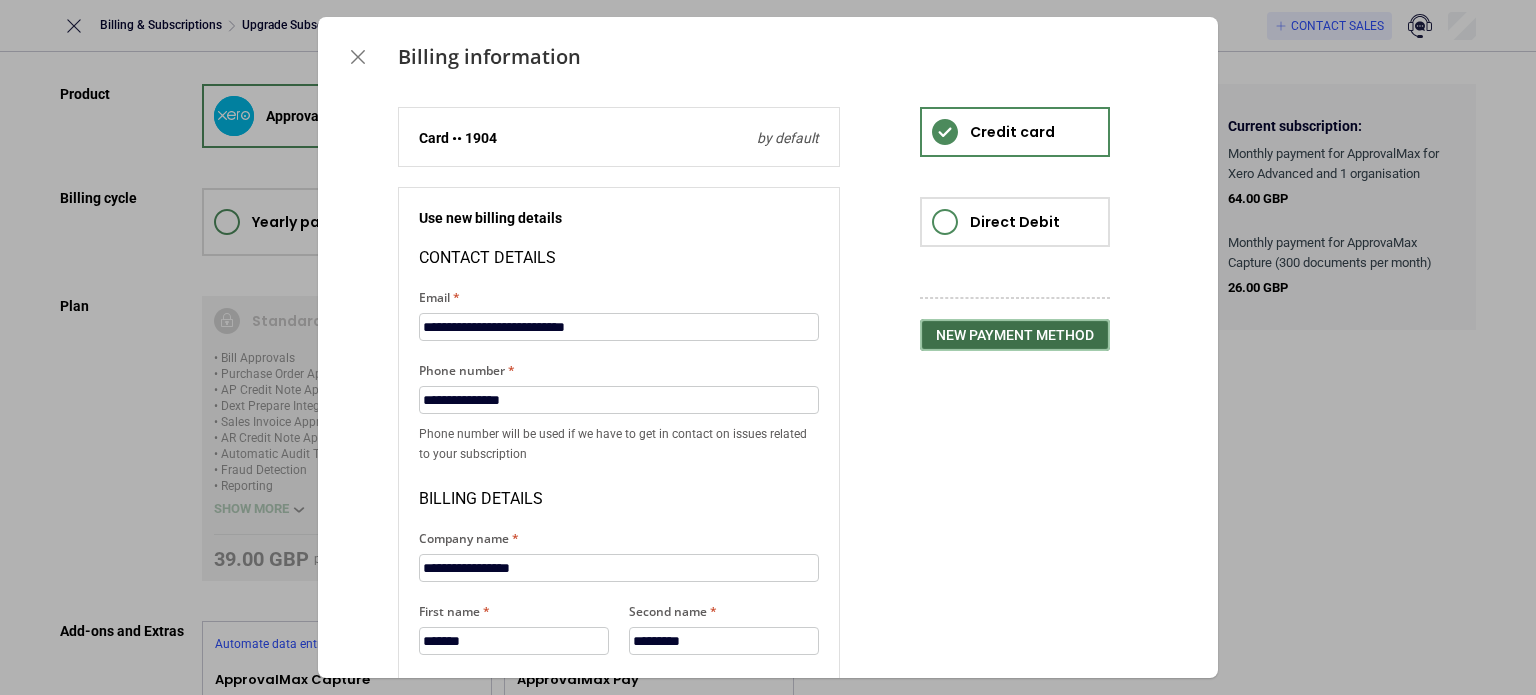 click on "New payment method" at bounding box center [1015, 335] 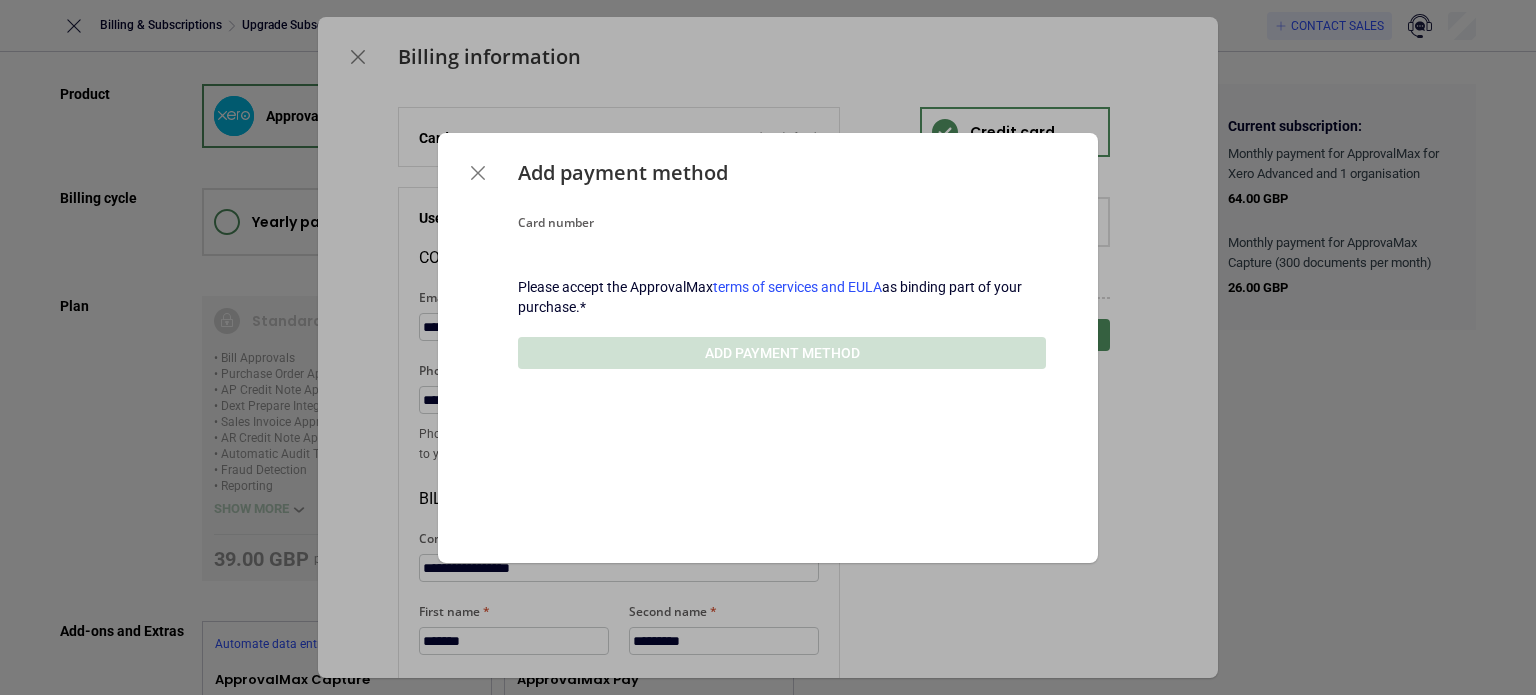 click at bounding box center (782, 277) 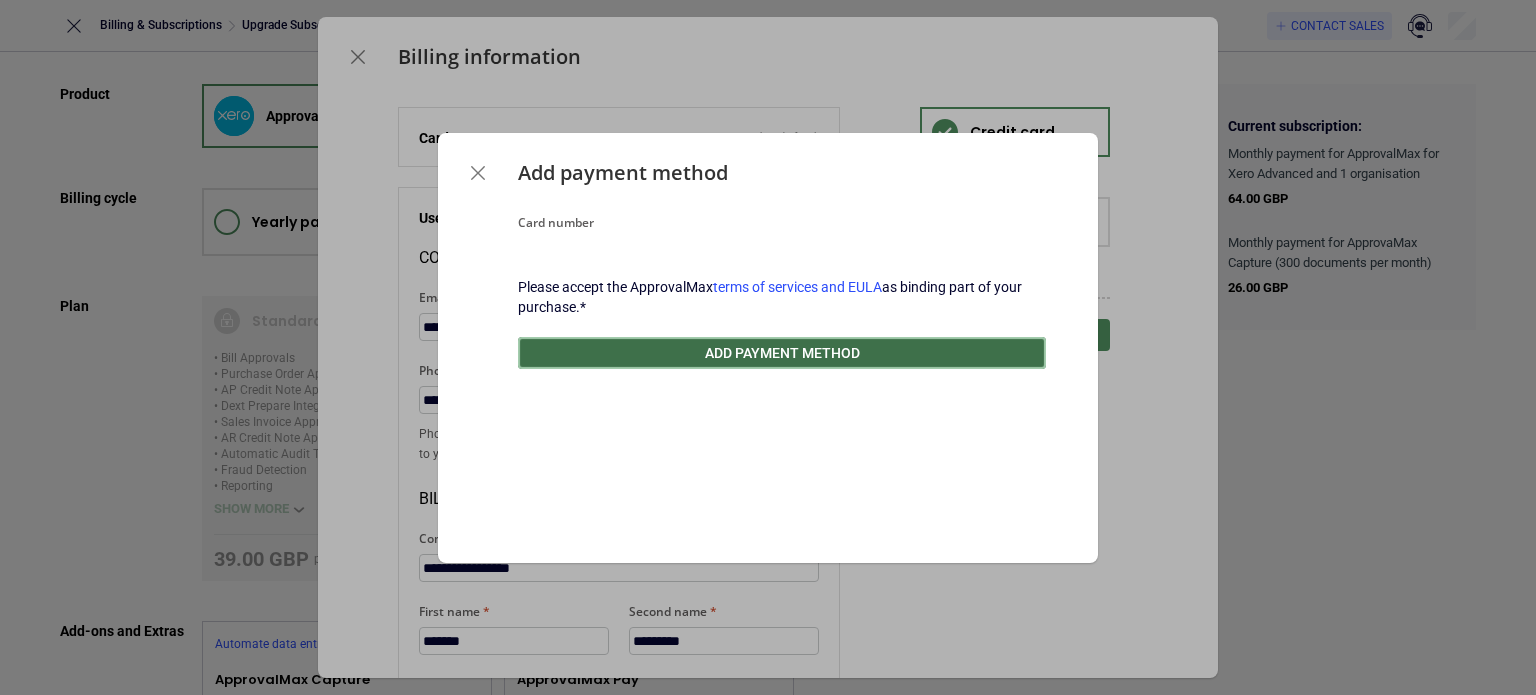 click on "Add payment method" at bounding box center (782, 353) 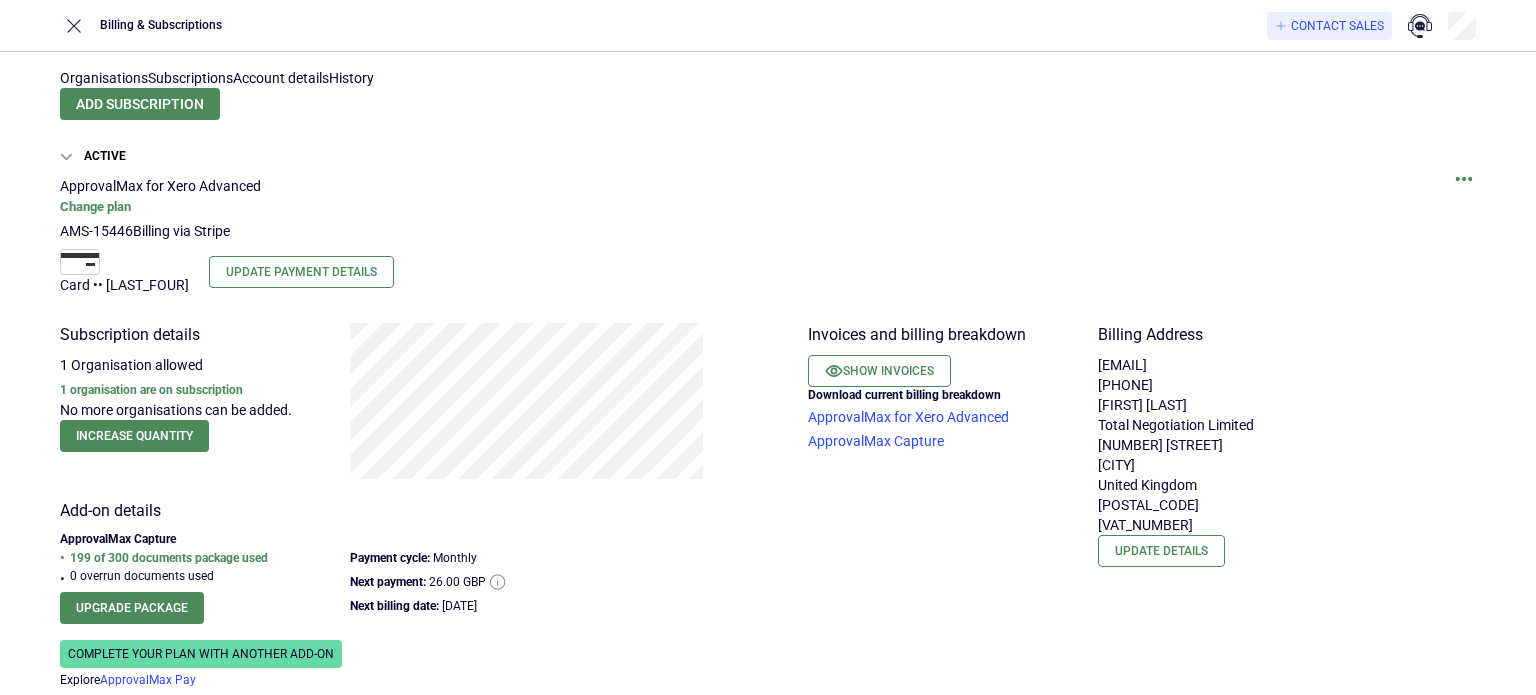 scroll, scrollTop: 0, scrollLeft: 0, axis: both 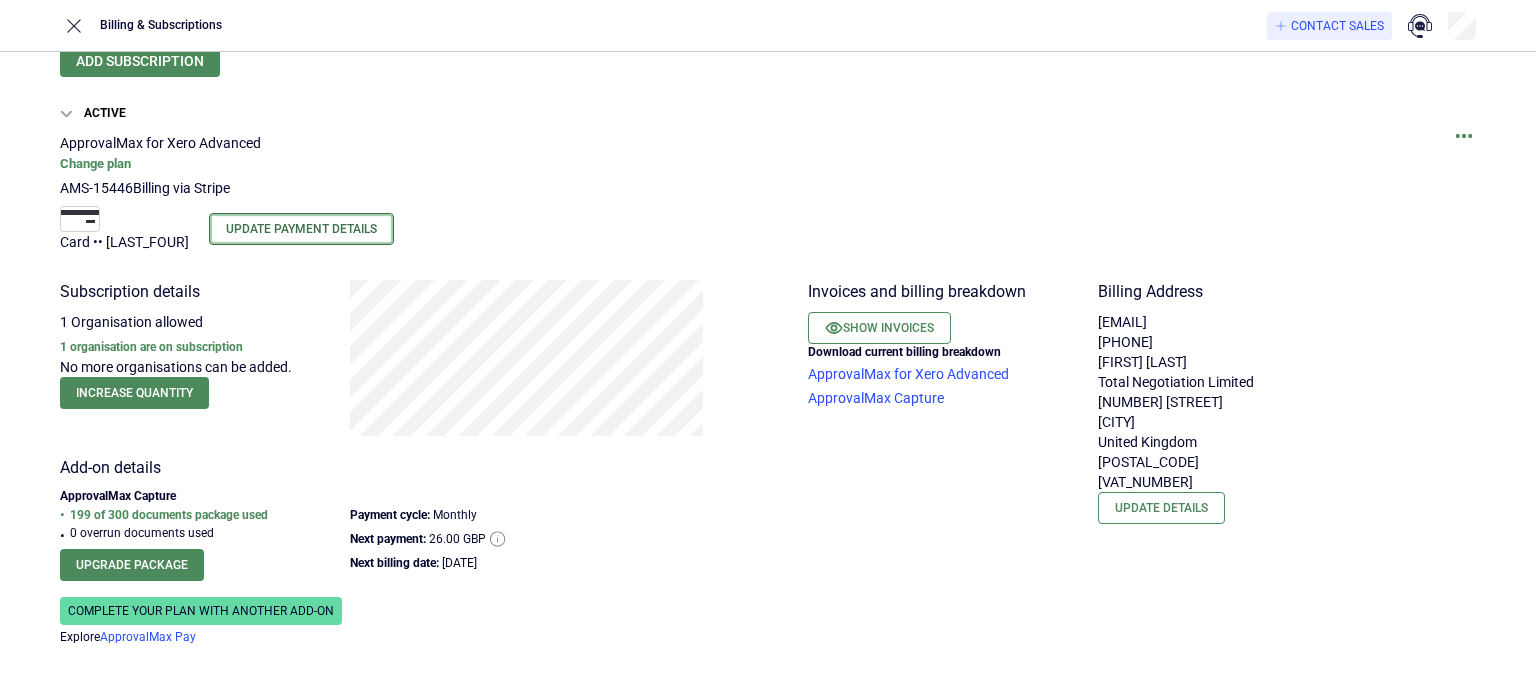click on "Update Payment Details" at bounding box center [301, 229] 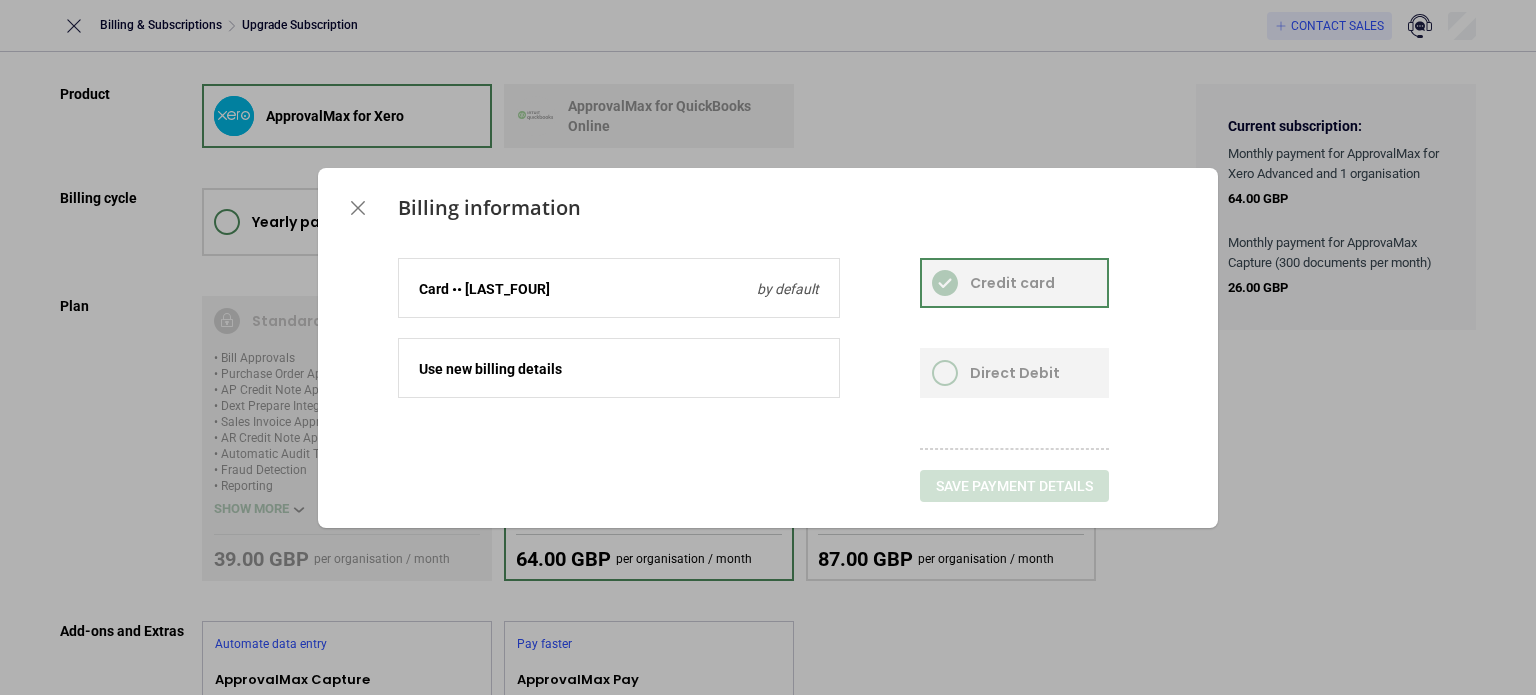 click on "Billing information Card •• 0004 by default Use new billing details Credit card Direct Debit Save payment details" at bounding box center (768, 347) 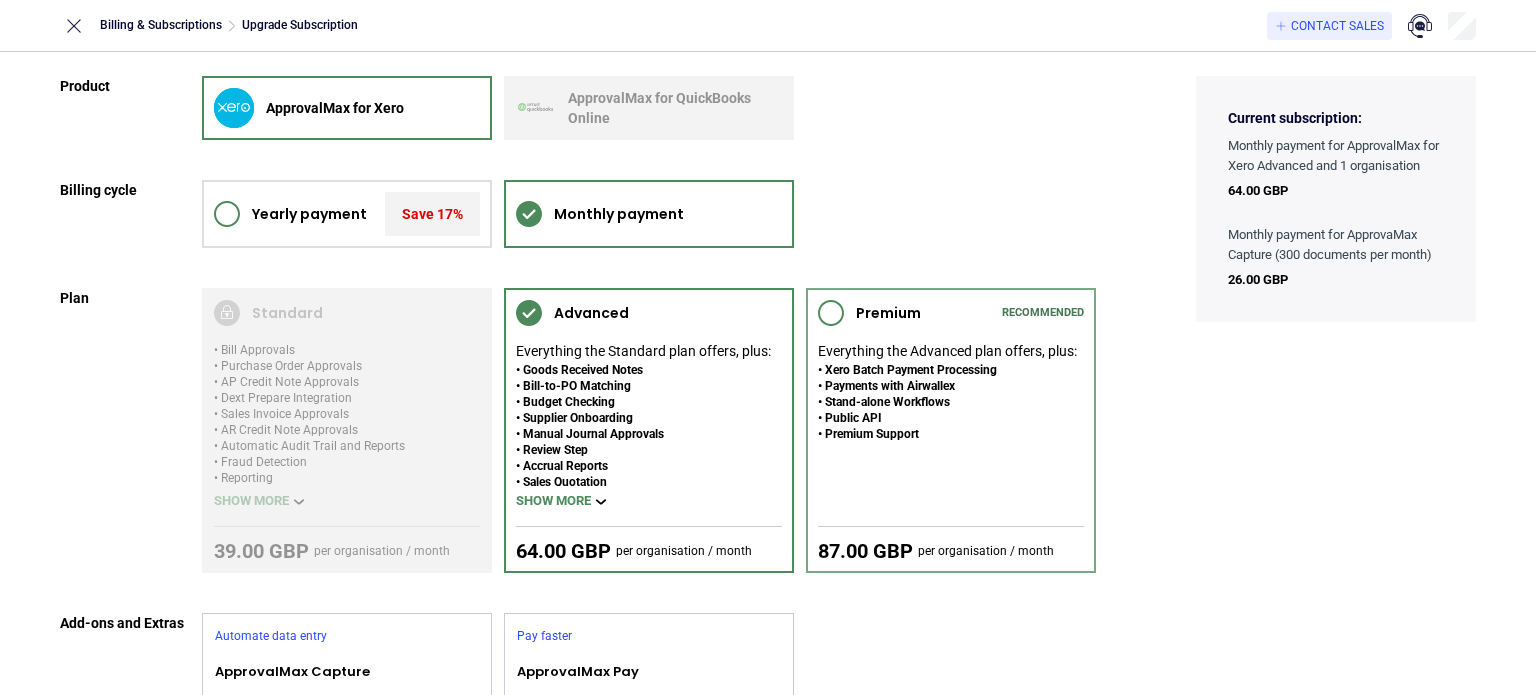scroll, scrollTop: 0, scrollLeft: 0, axis: both 